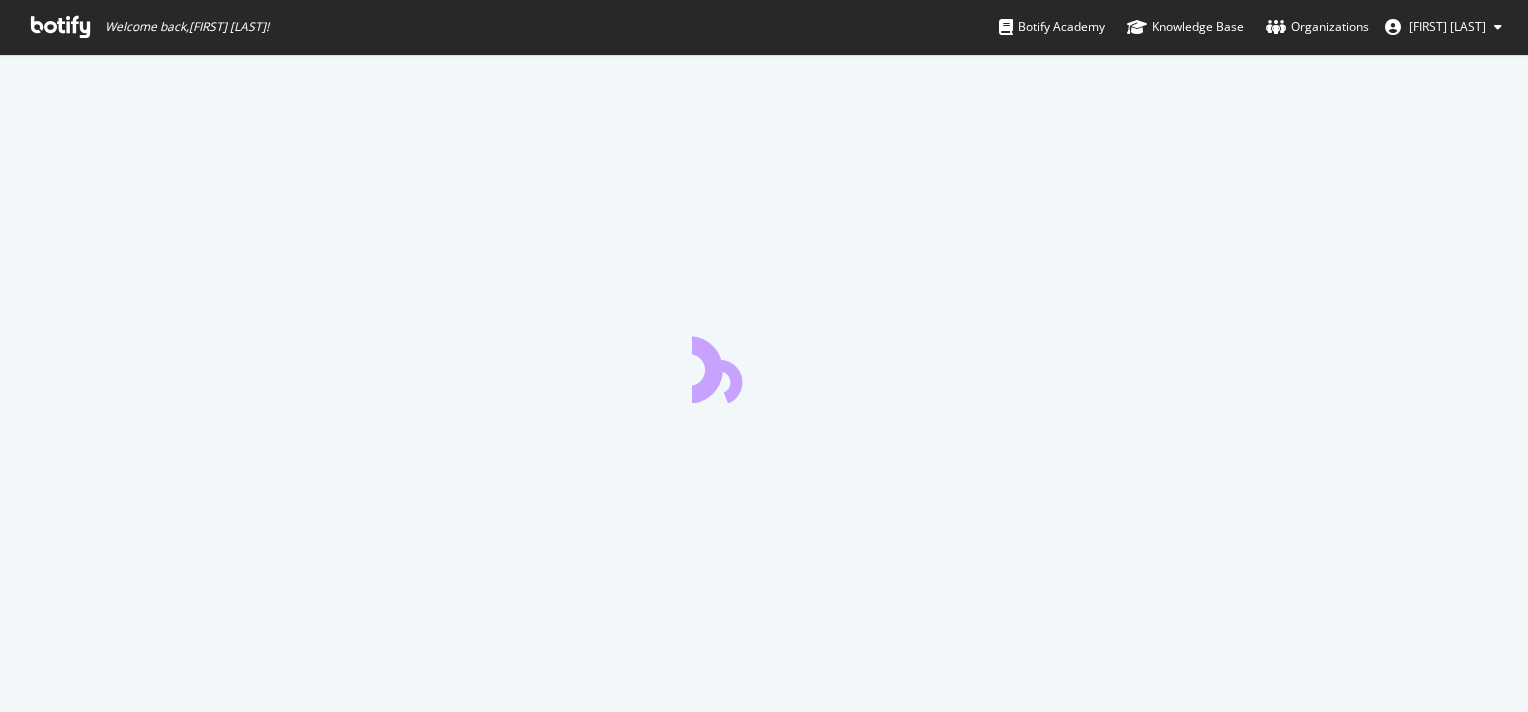 scroll, scrollTop: 0, scrollLeft: 0, axis: both 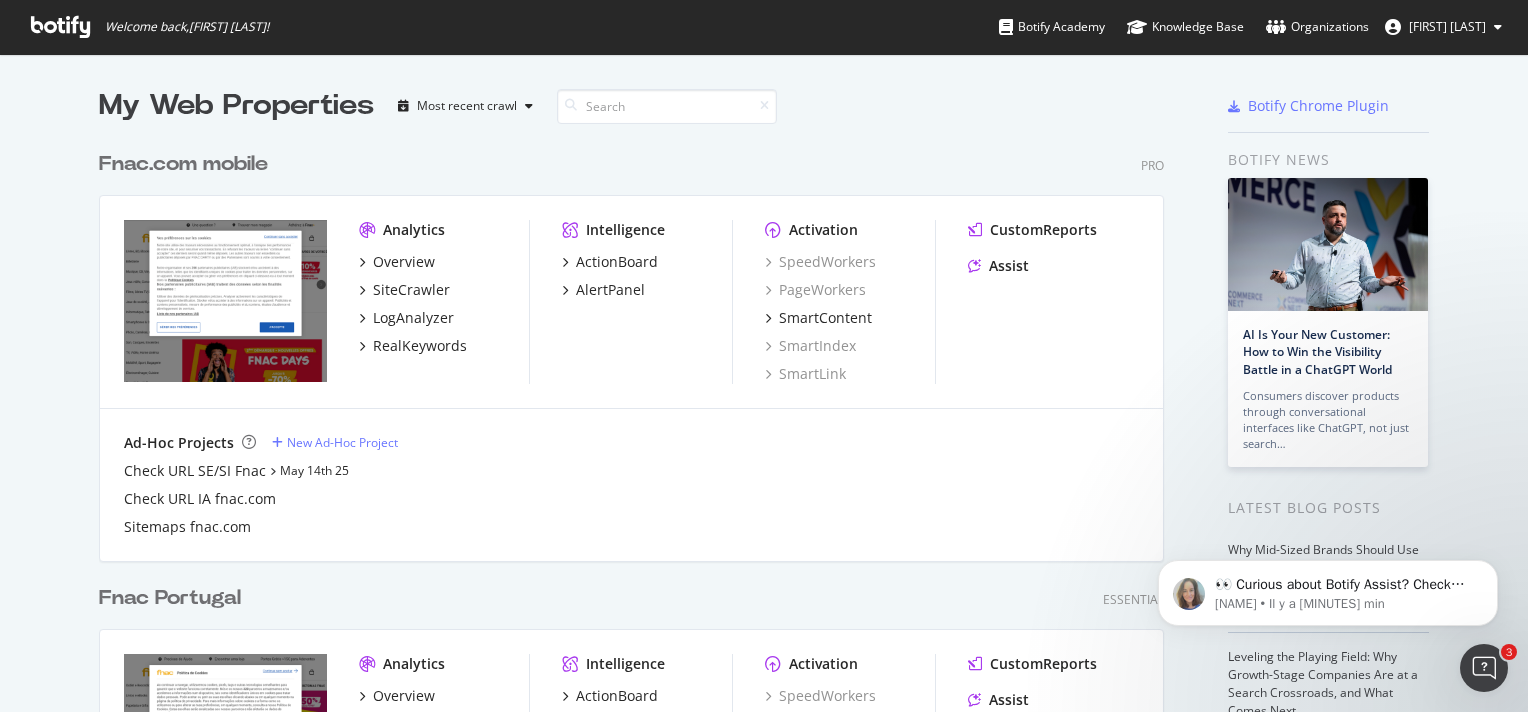 click on "[FIRST] [LAST]" at bounding box center (1443, 27) 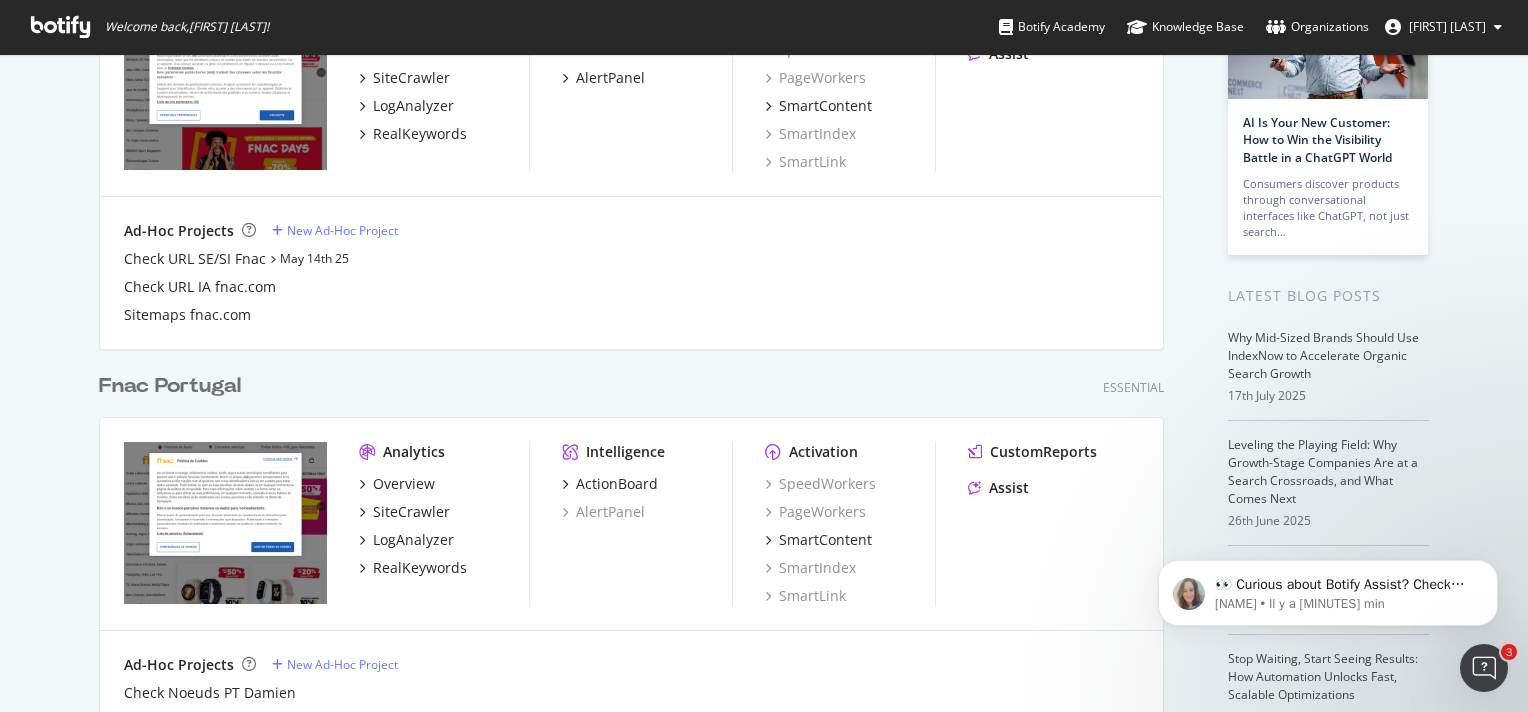 scroll, scrollTop: 214, scrollLeft: 0, axis: vertical 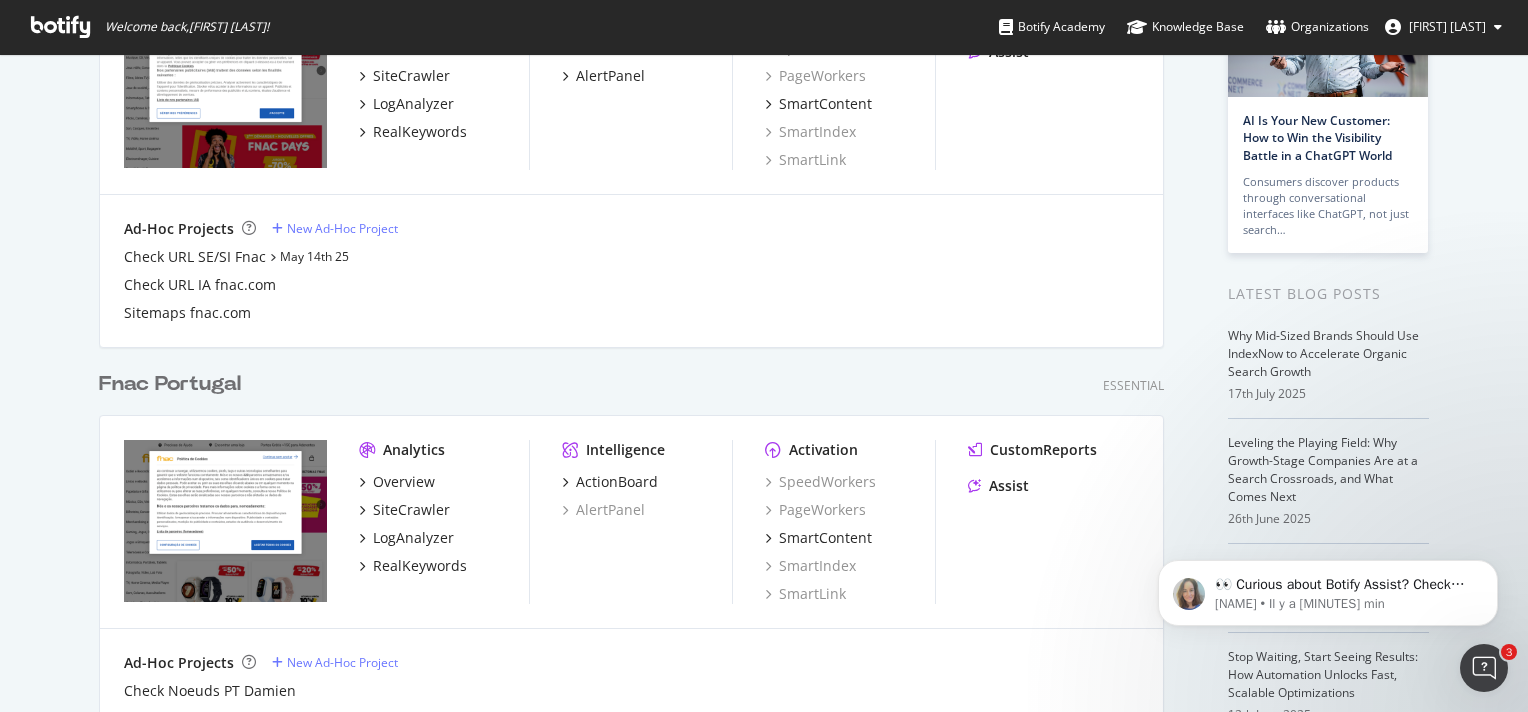 click on "[FIRST] [LAST]" at bounding box center (1447, 26) 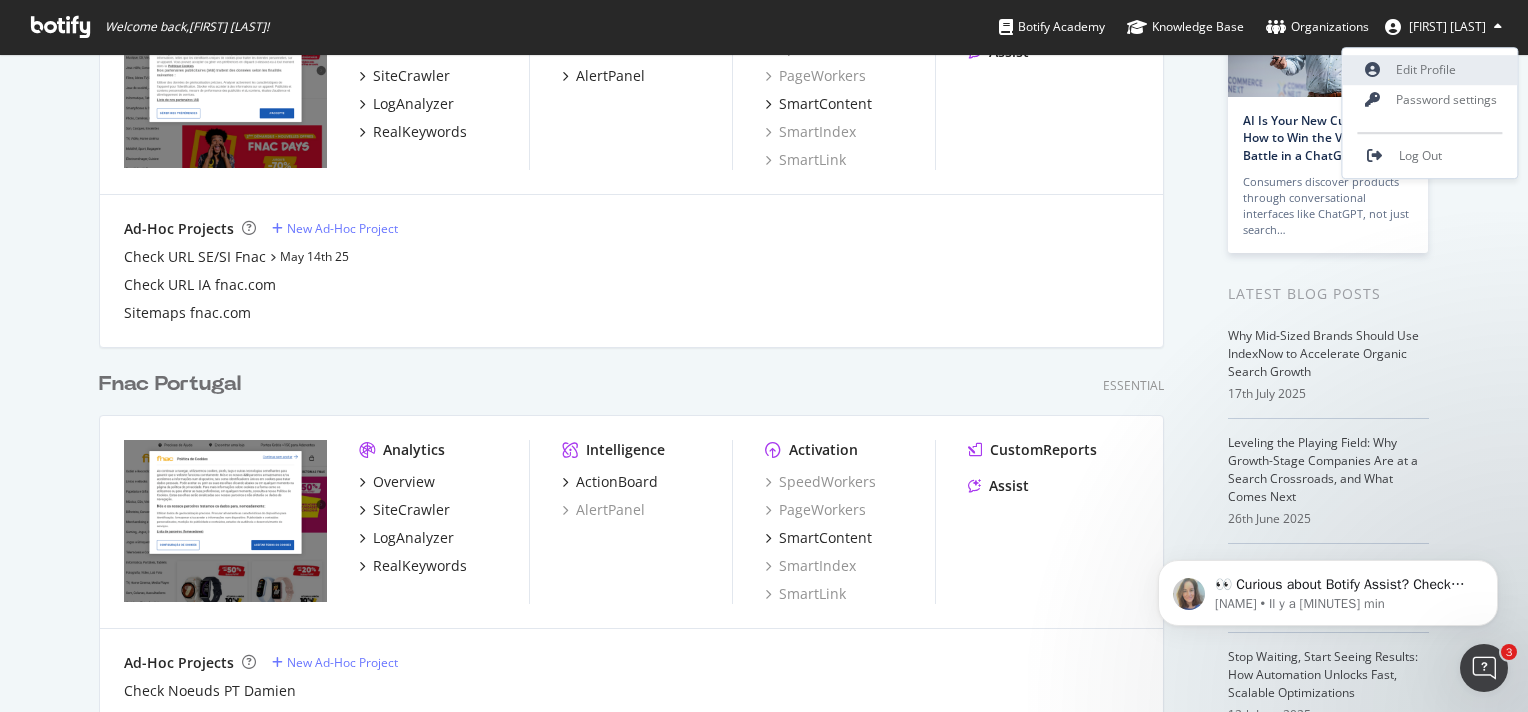 click on "Edit Profile" at bounding box center (1430, 70) 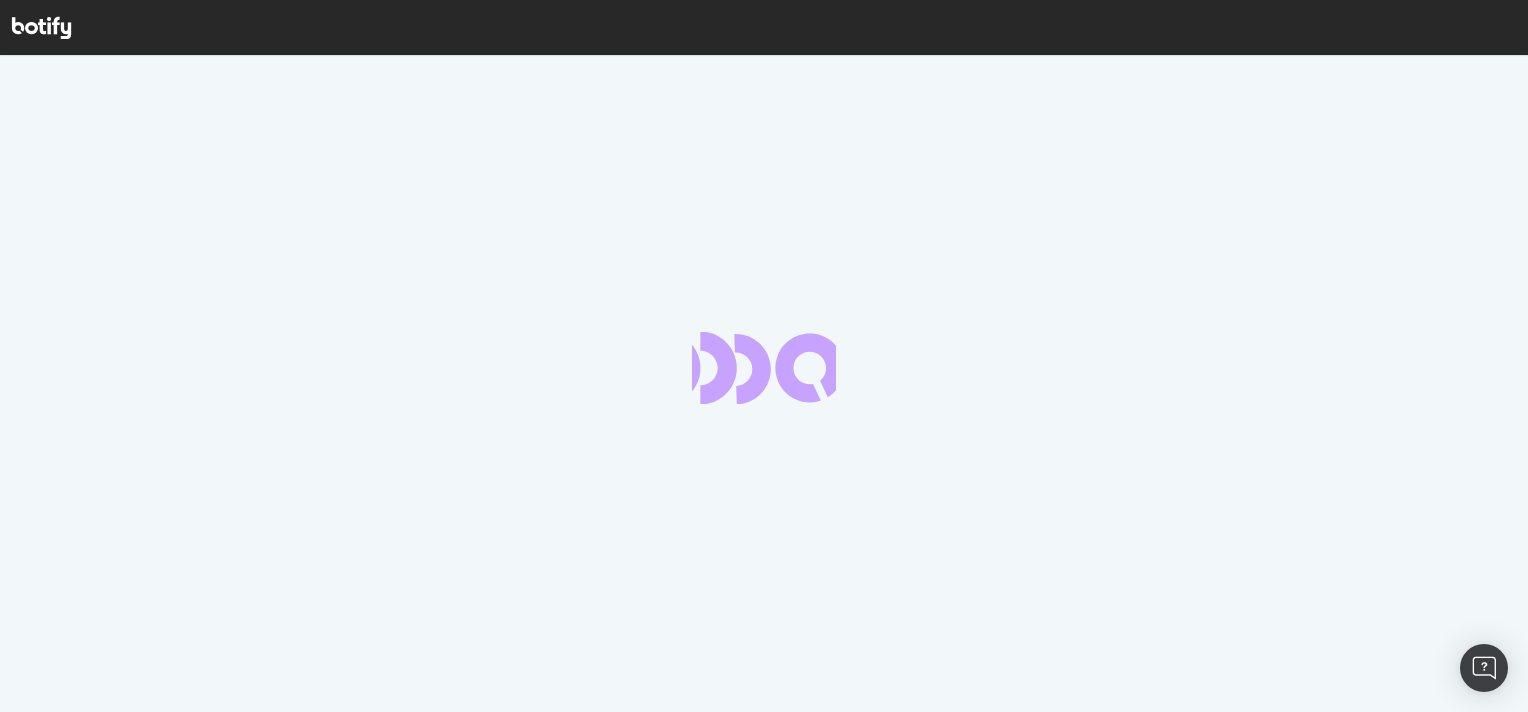 scroll, scrollTop: 0, scrollLeft: 0, axis: both 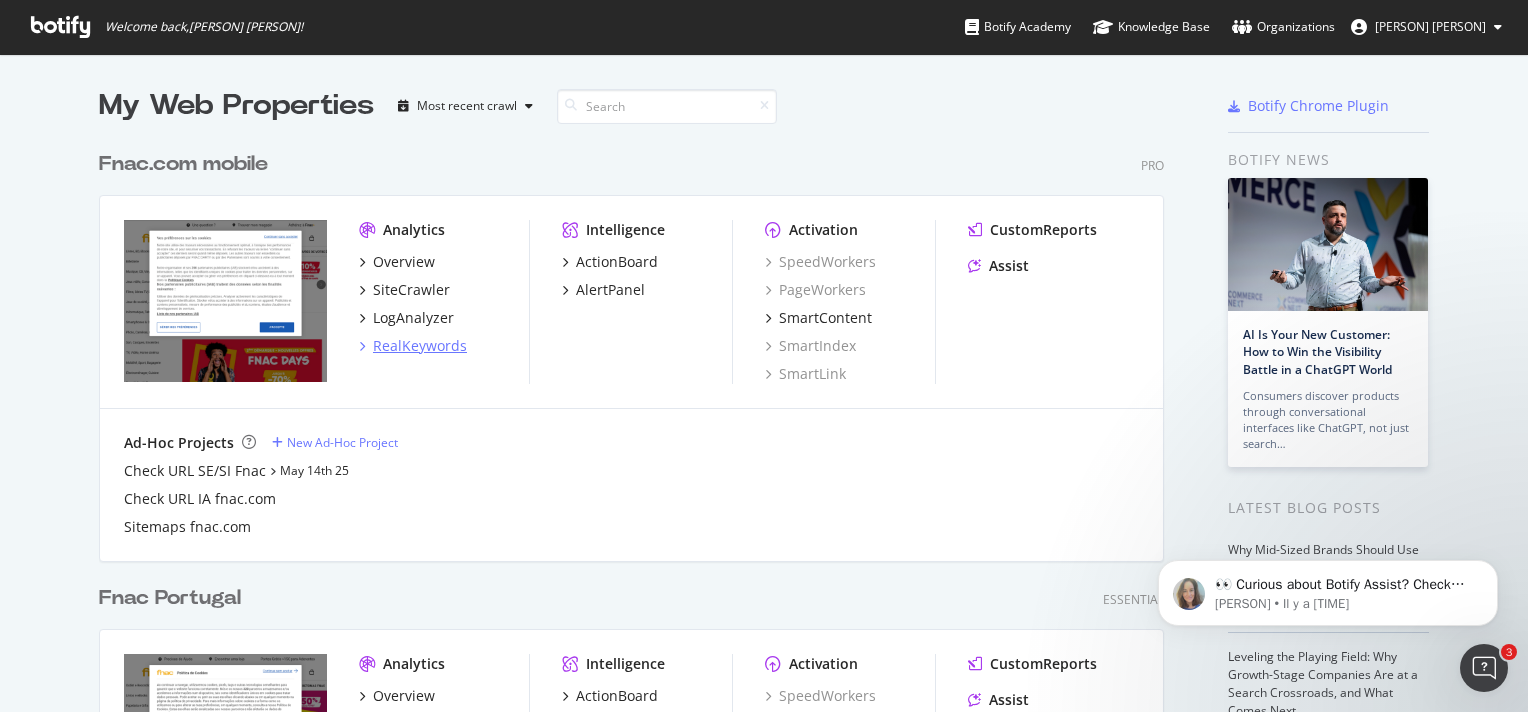 click on "RealKeywords" at bounding box center [420, 346] 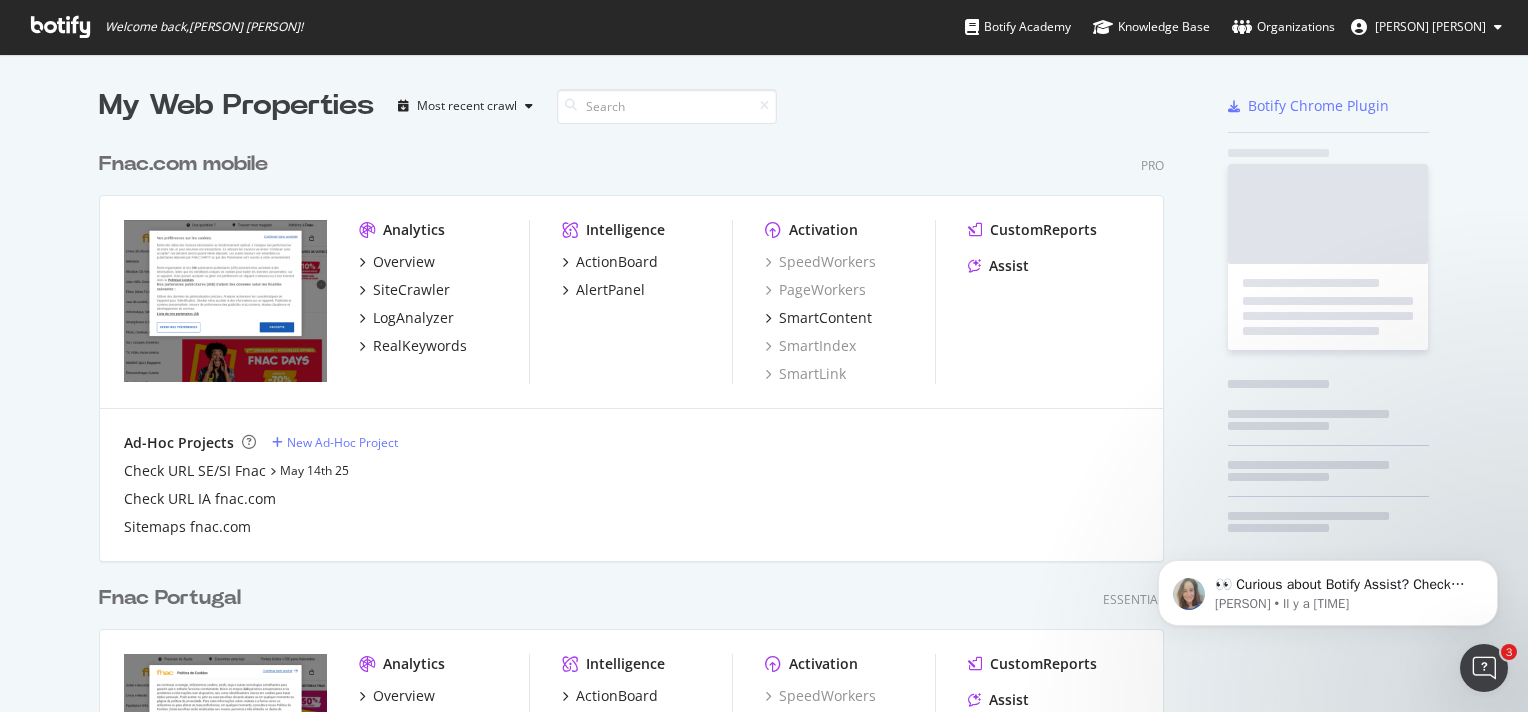 scroll, scrollTop: 16, scrollLeft: 16, axis: both 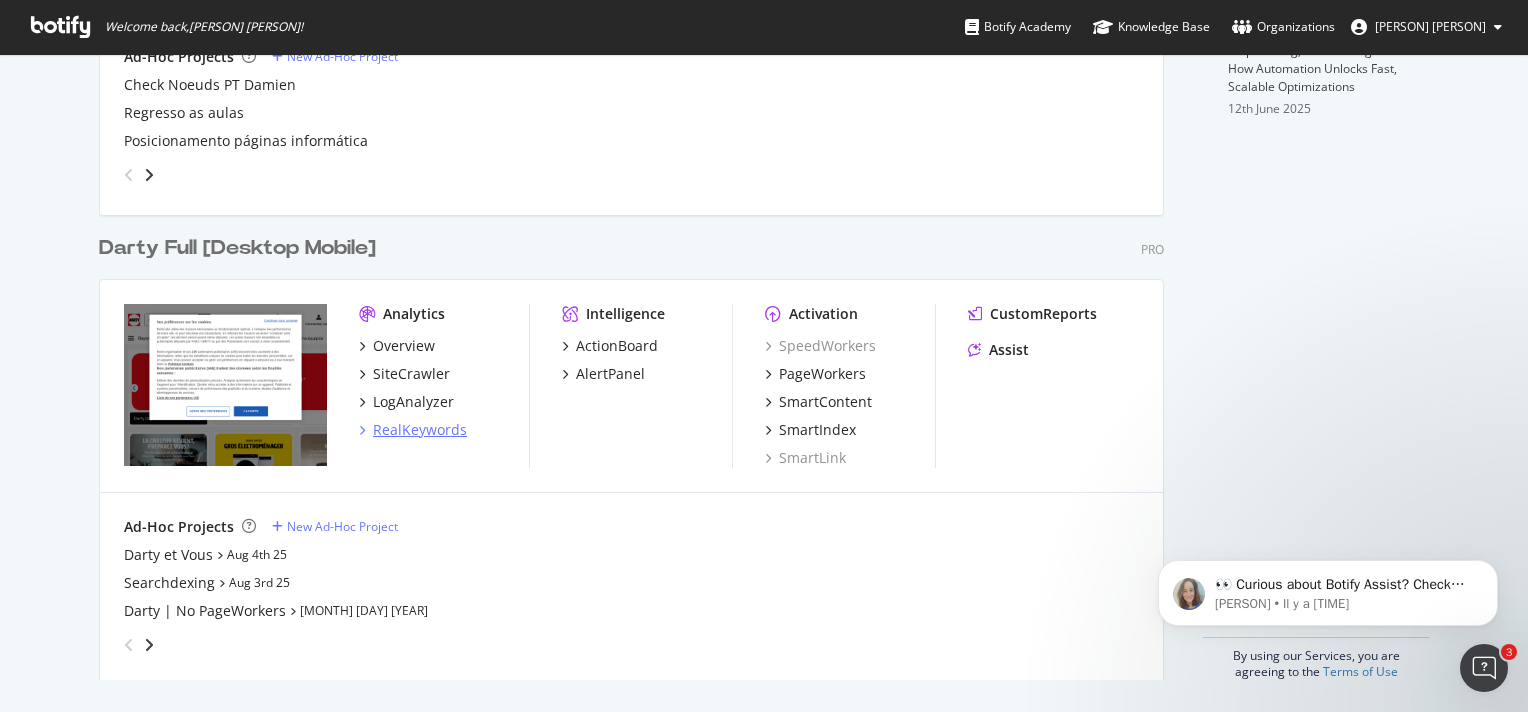 click on "RealKeywords" at bounding box center [420, 430] 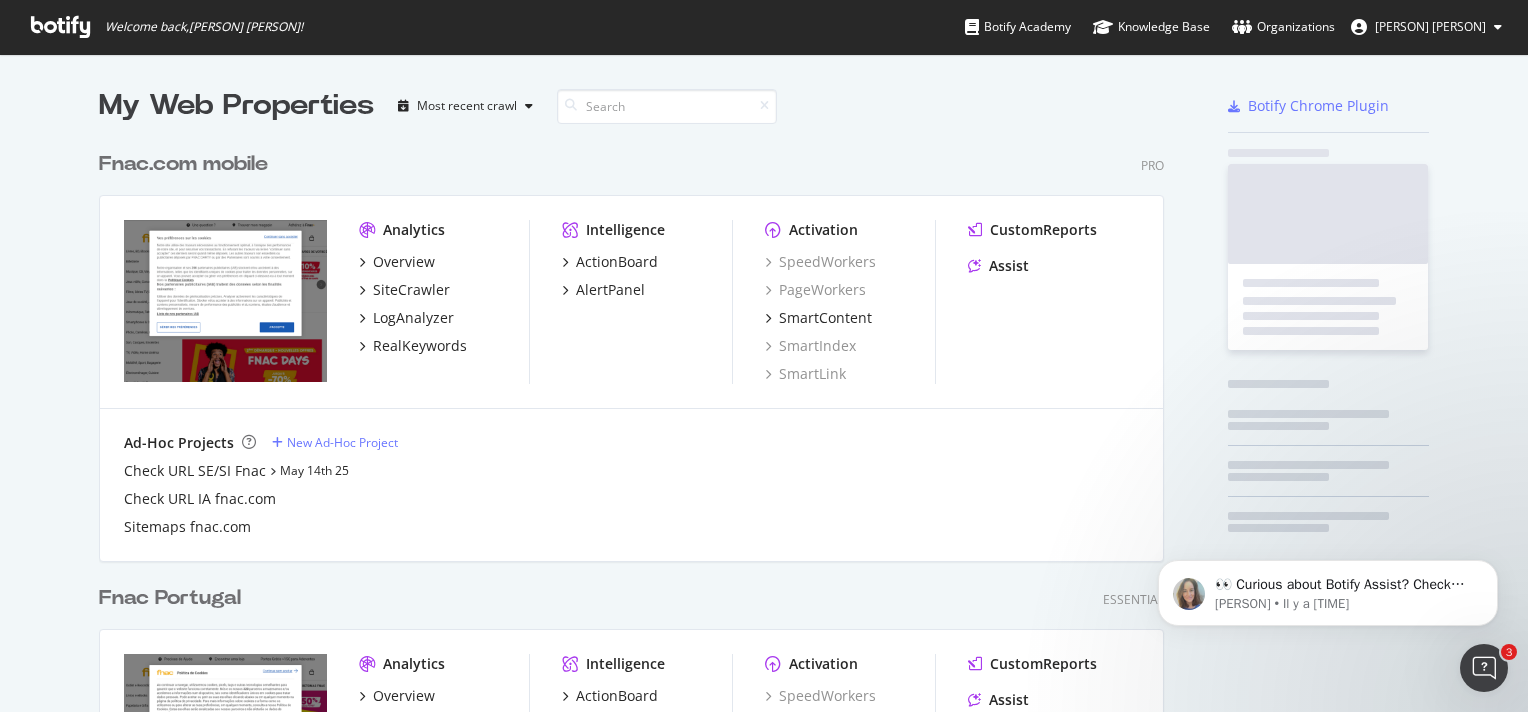 scroll, scrollTop: 16, scrollLeft: 16, axis: both 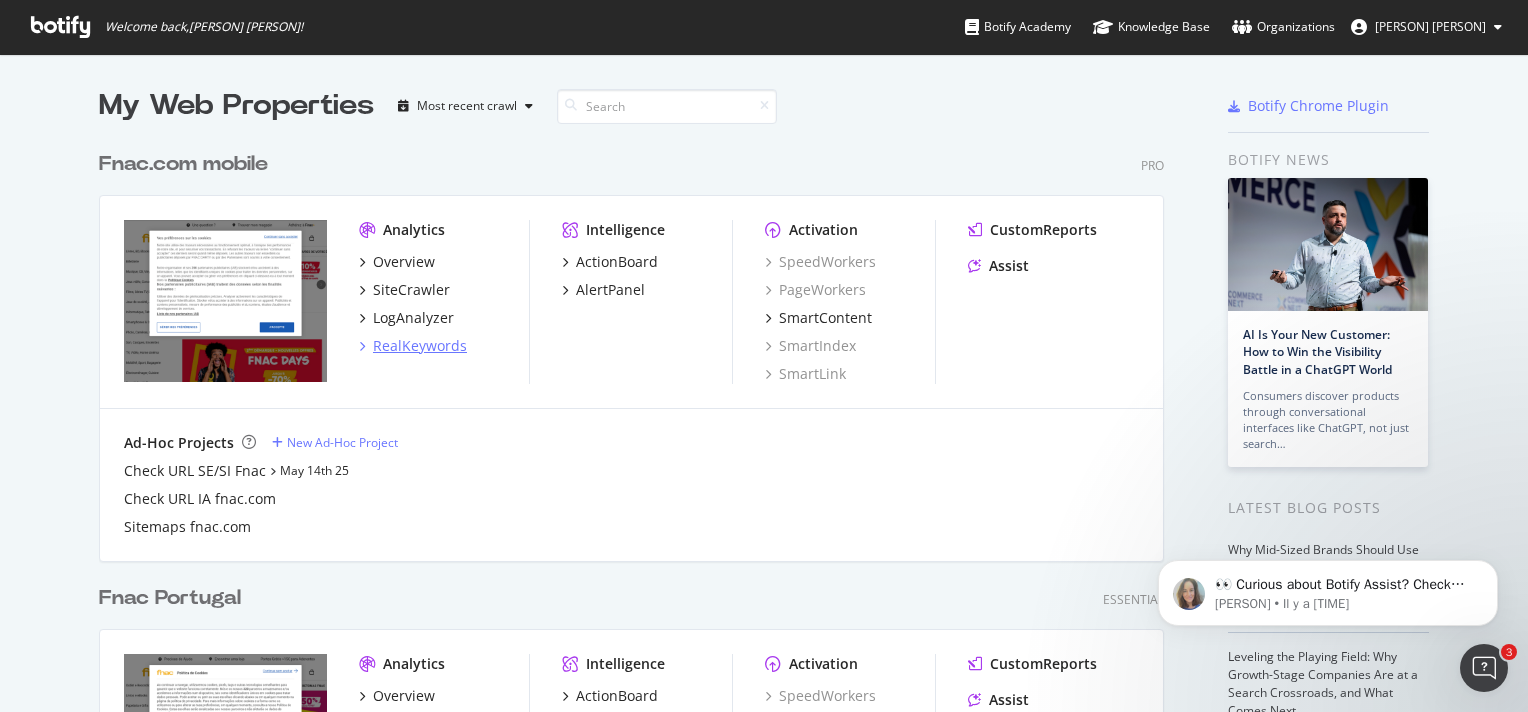 click on "RealKeywords" at bounding box center [420, 346] 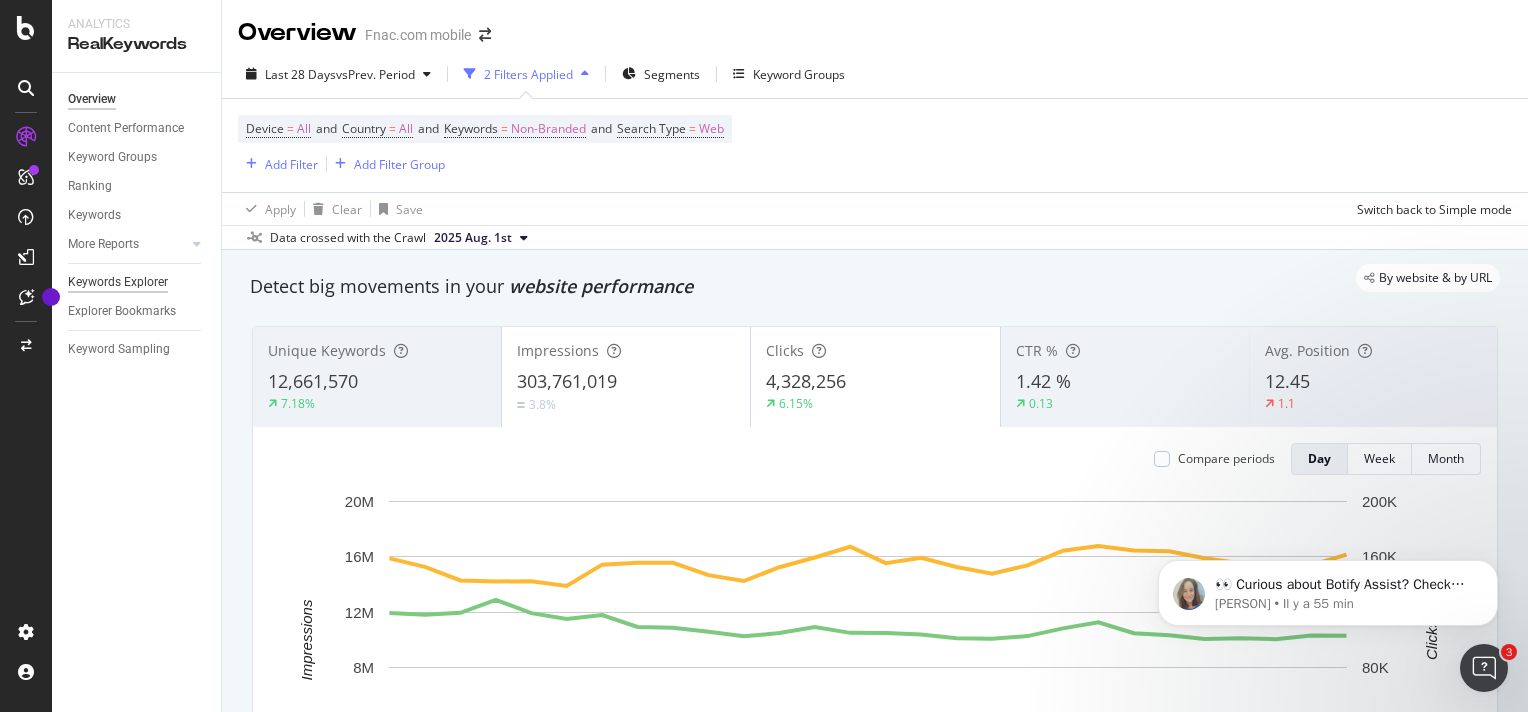 click on "Keywords Explorer" at bounding box center [118, 282] 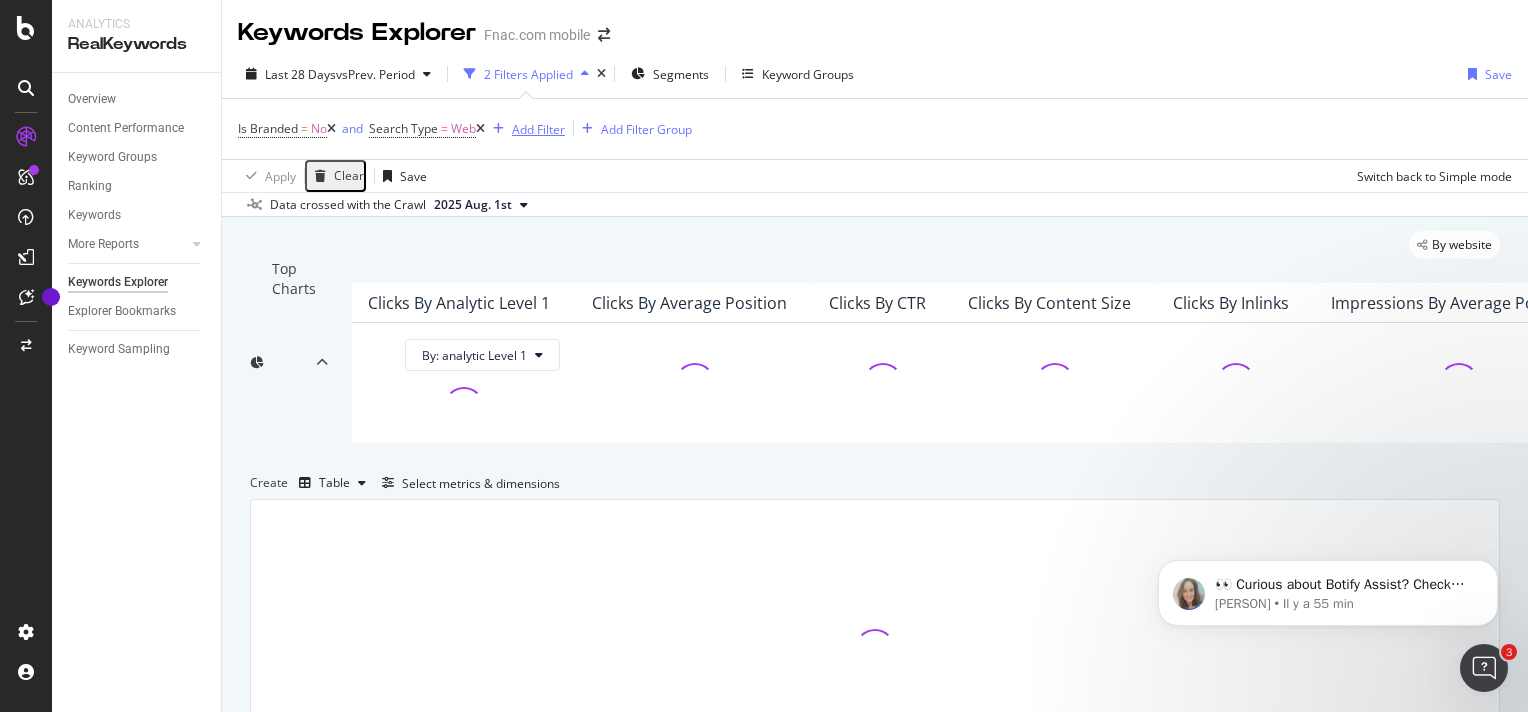click on "Add Filter" at bounding box center (538, 129) 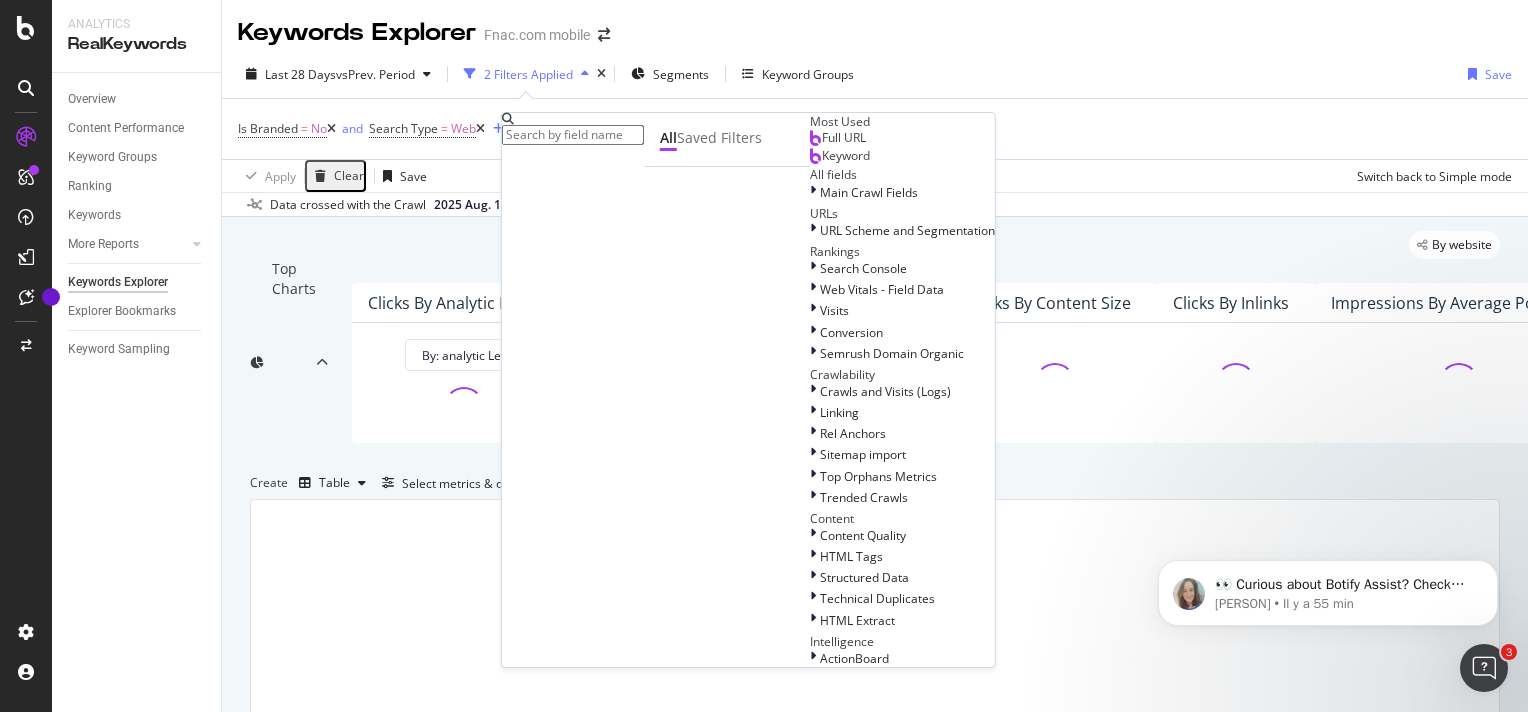 scroll, scrollTop: 124, scrollLeft: 0, axis: vertical 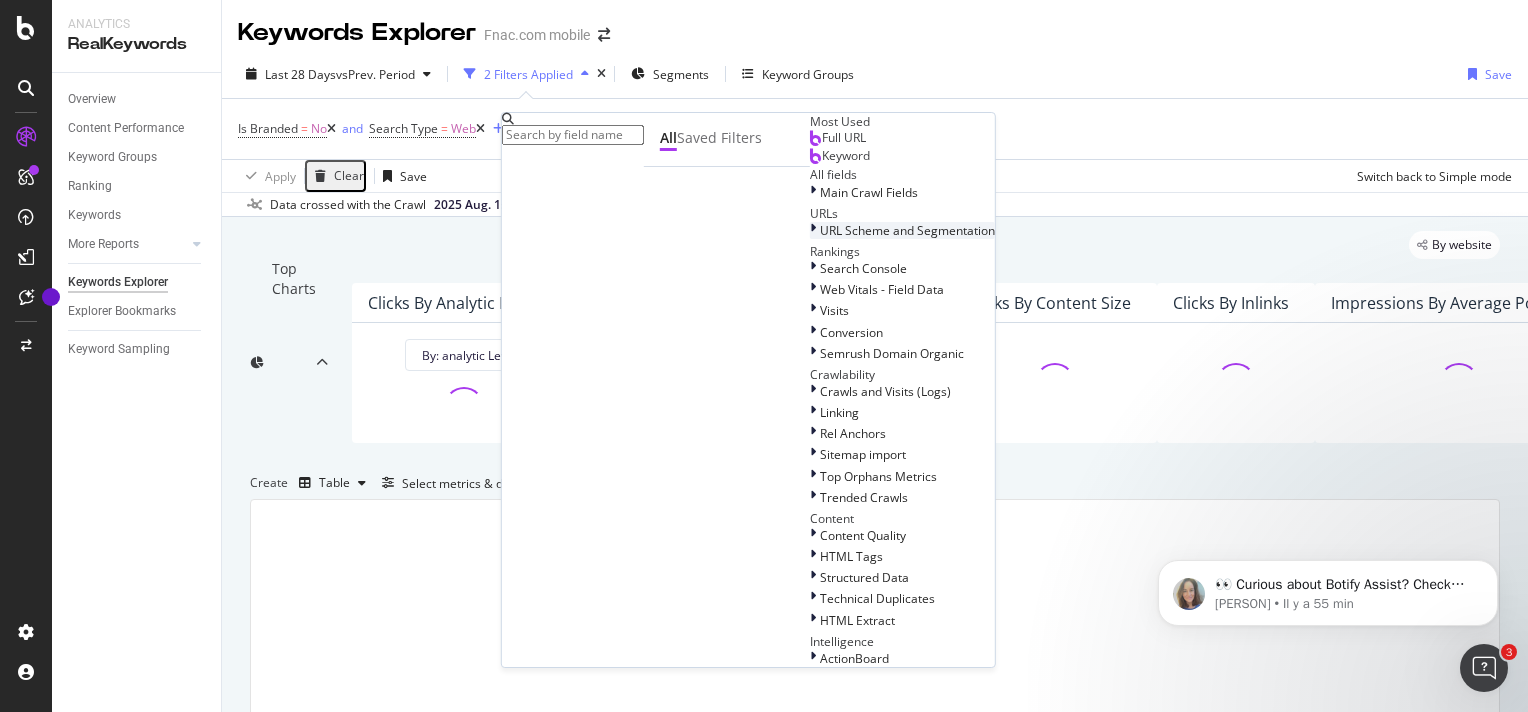 click at bounding box center [813, 230] 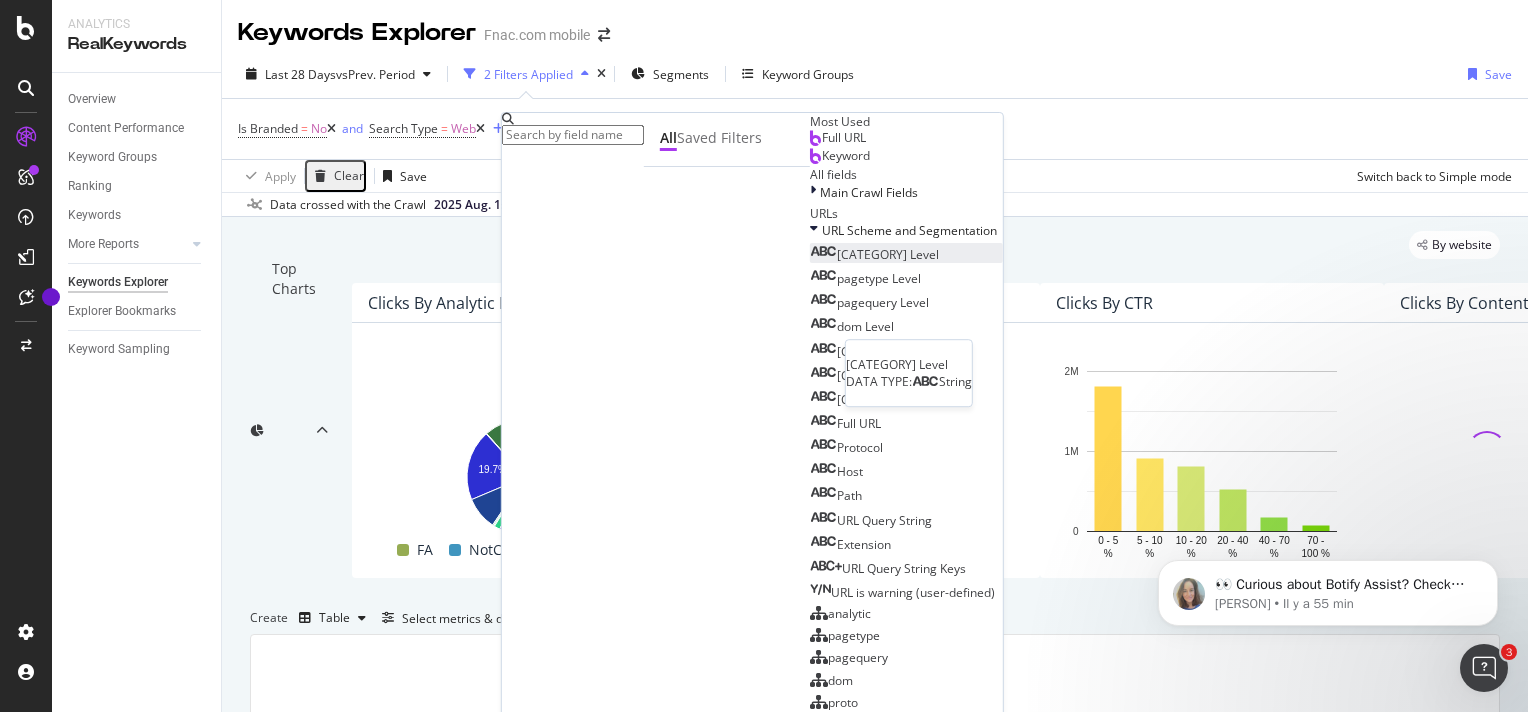 click on "[CATEGORY] Level" at bounding box center (888, 254) 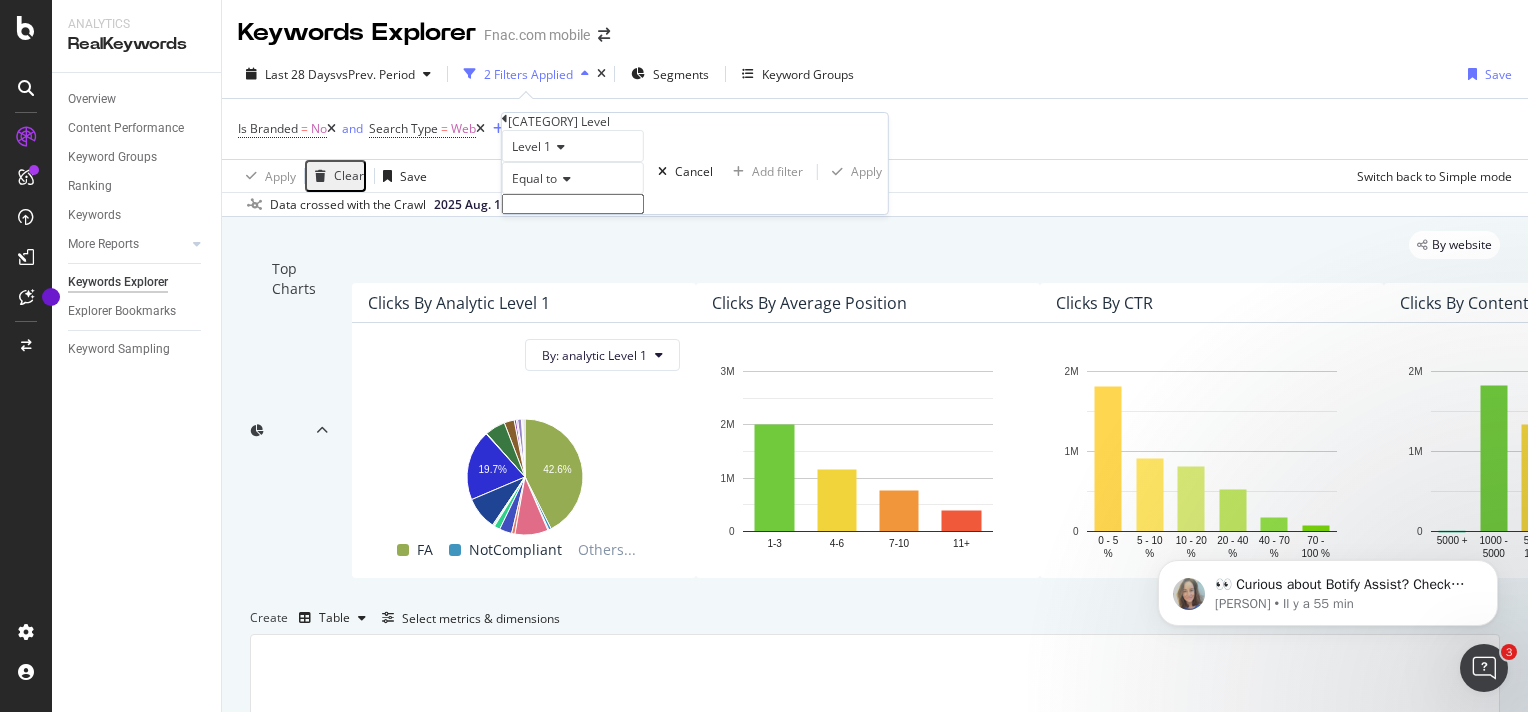 click at bounding box center [573, 204] 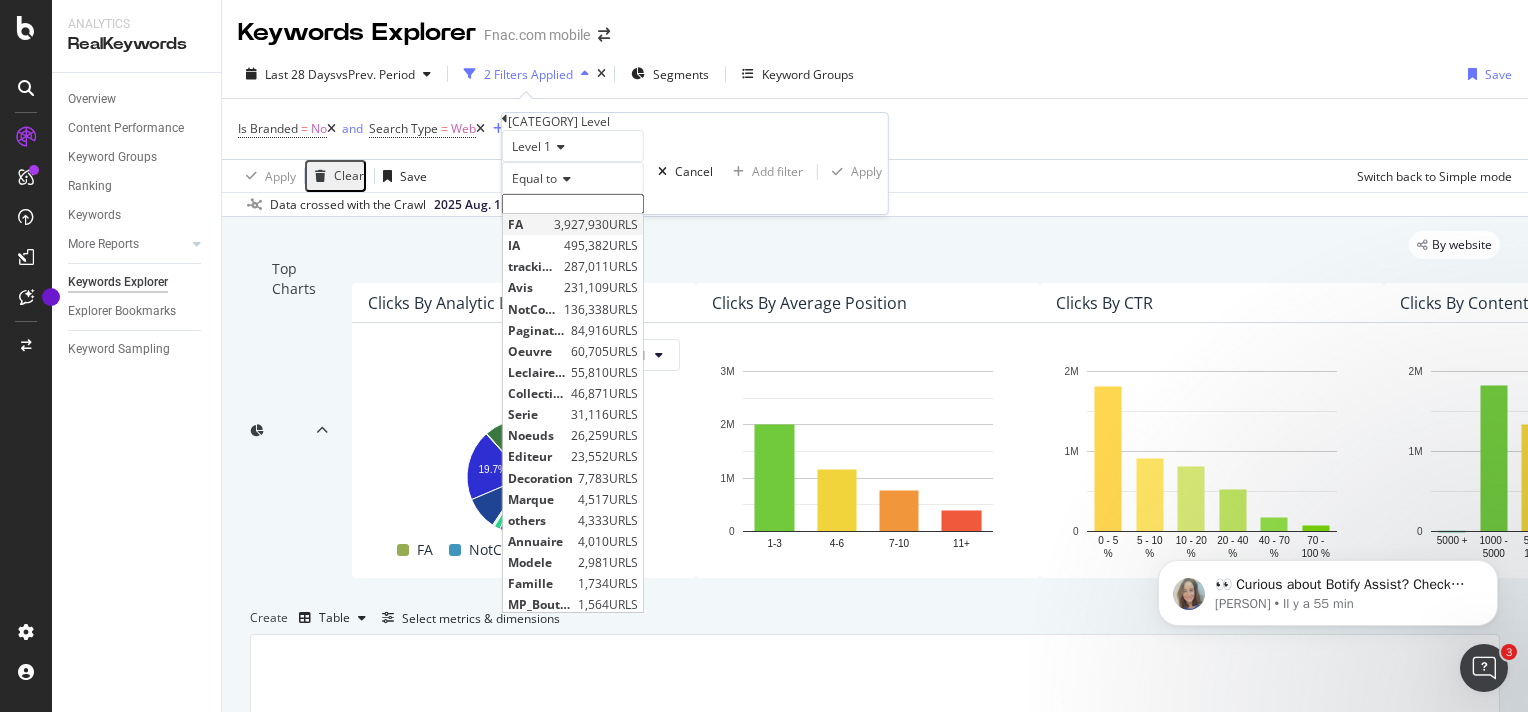click on "FA" at bounding box center [528, 224] 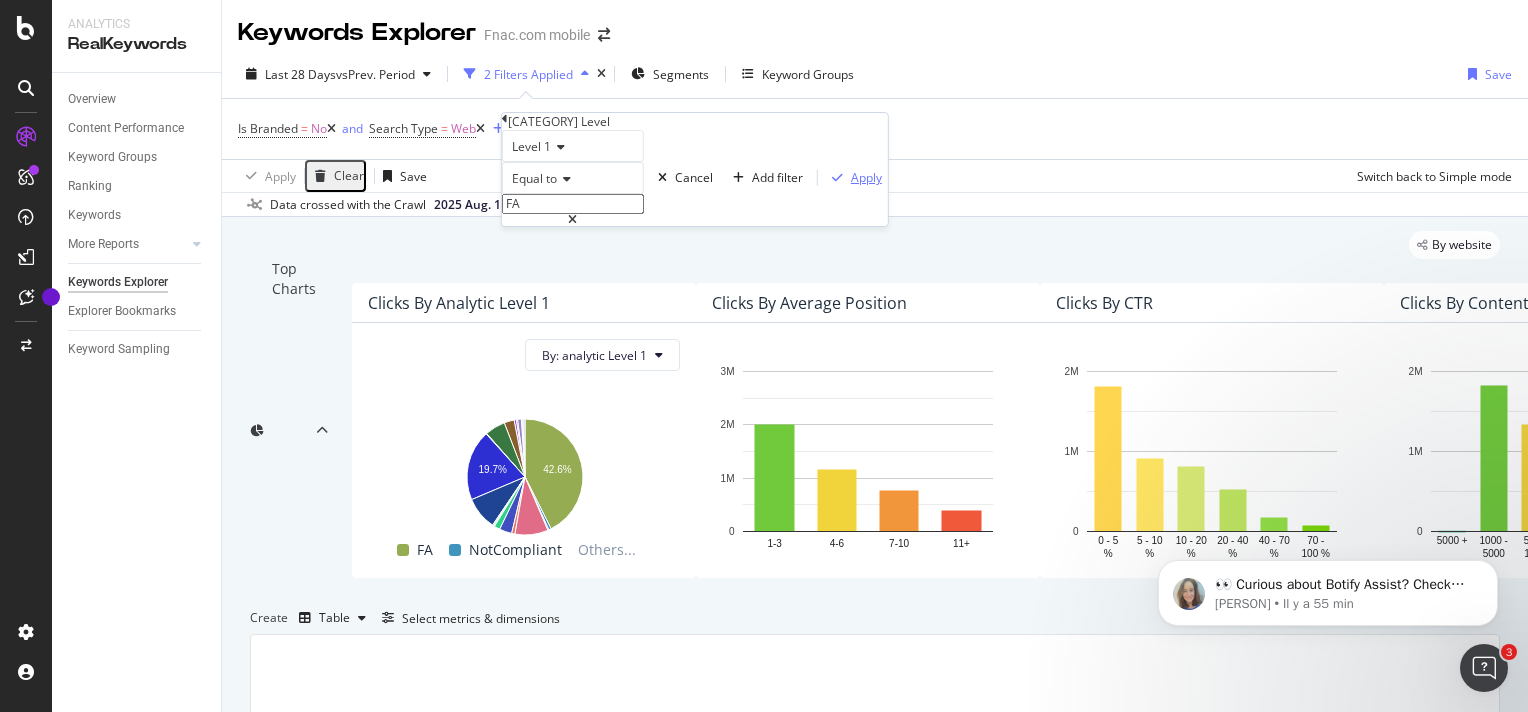 click at bounding box center [837, 178] 